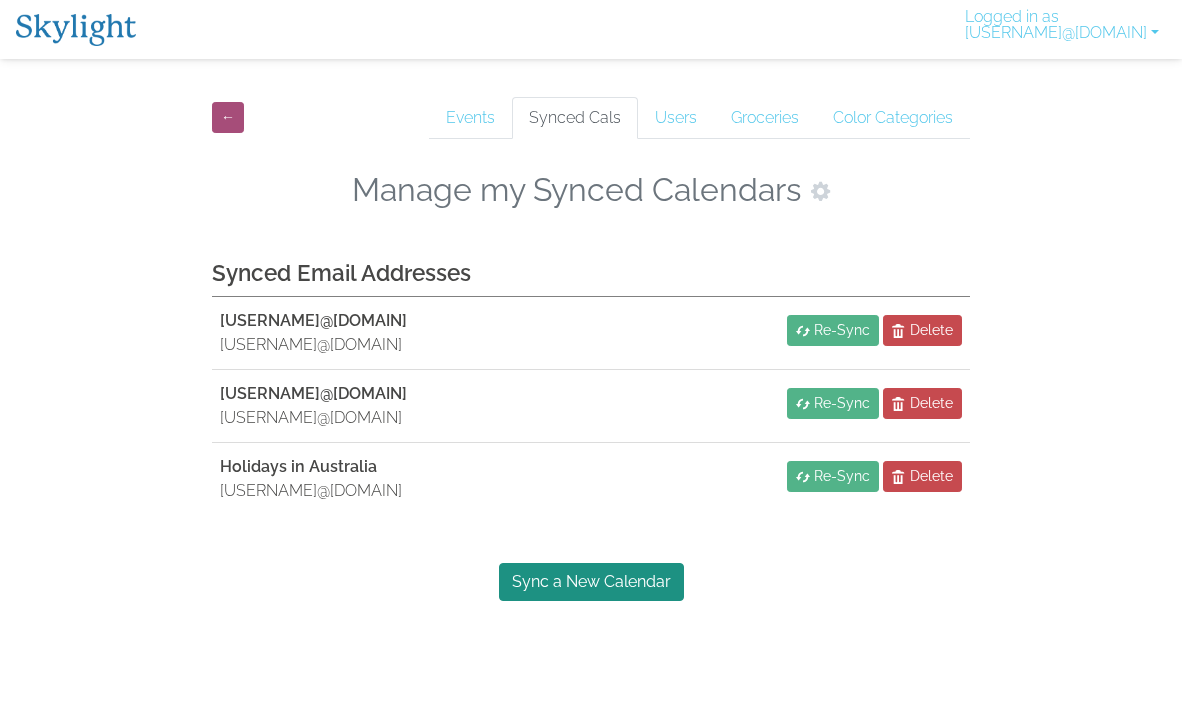 scroll, scrollTop: 0, scrollLeft: 0, axis: both 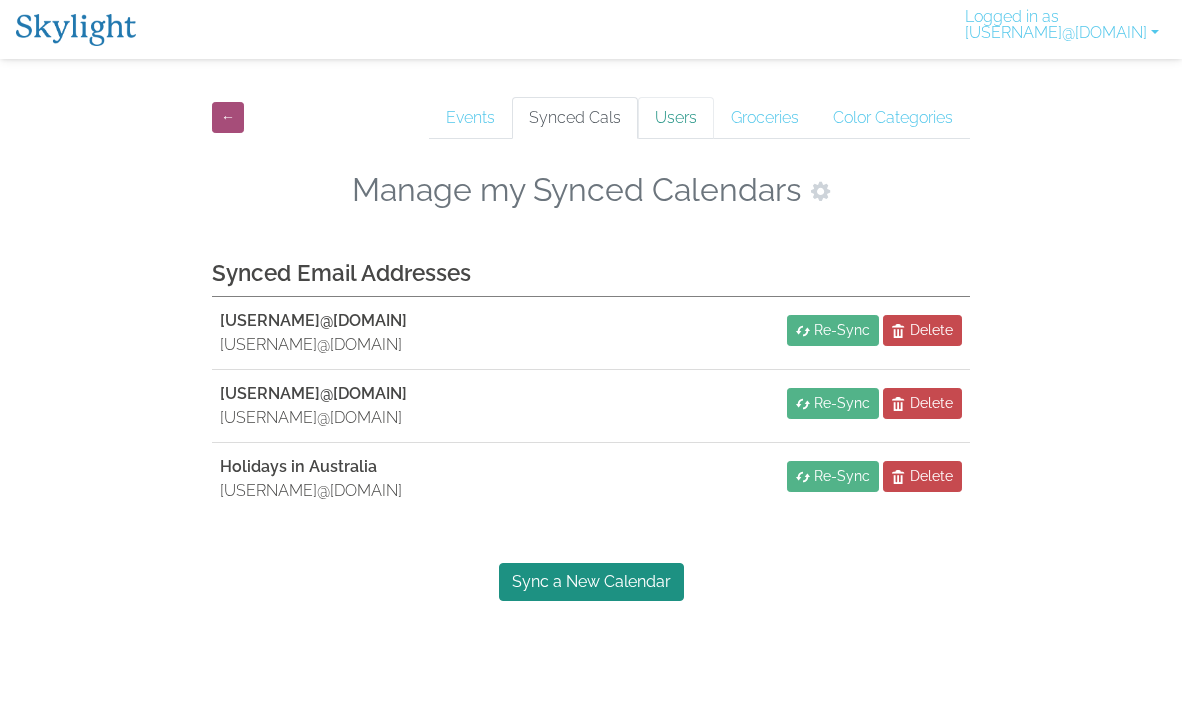 click on "Users" at bounding box center [676, 118] 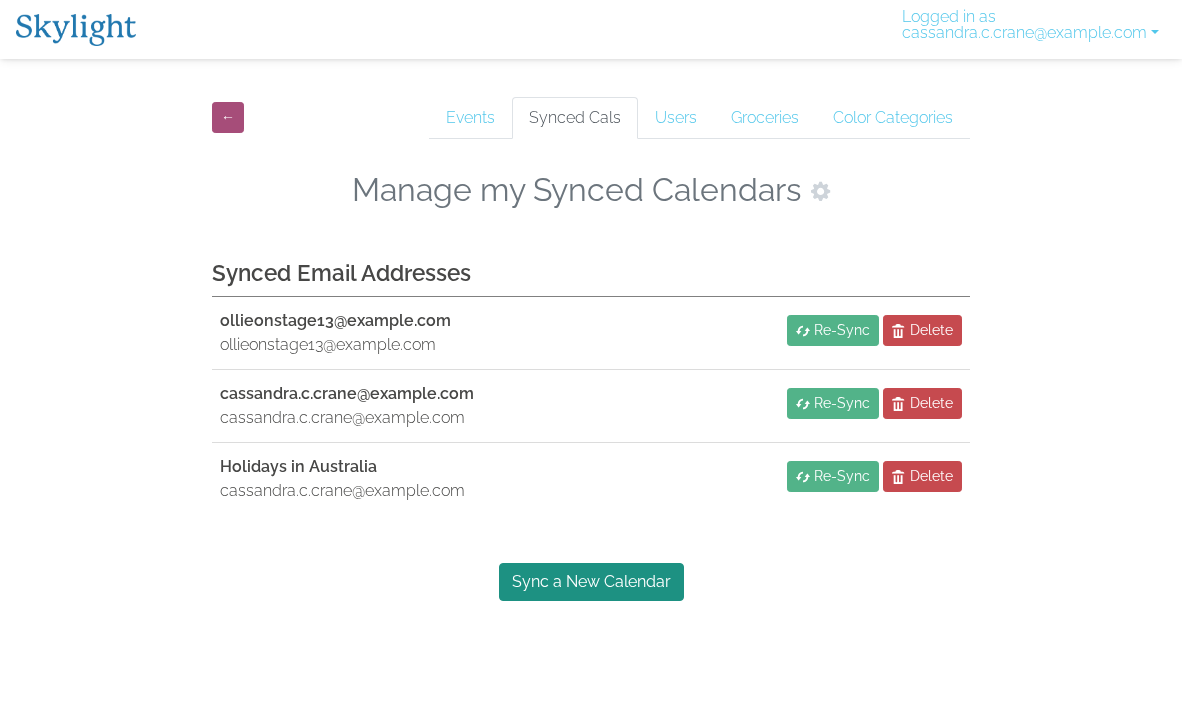 scroll, scrollTop: 0, scrollLeft: 0, axis: both 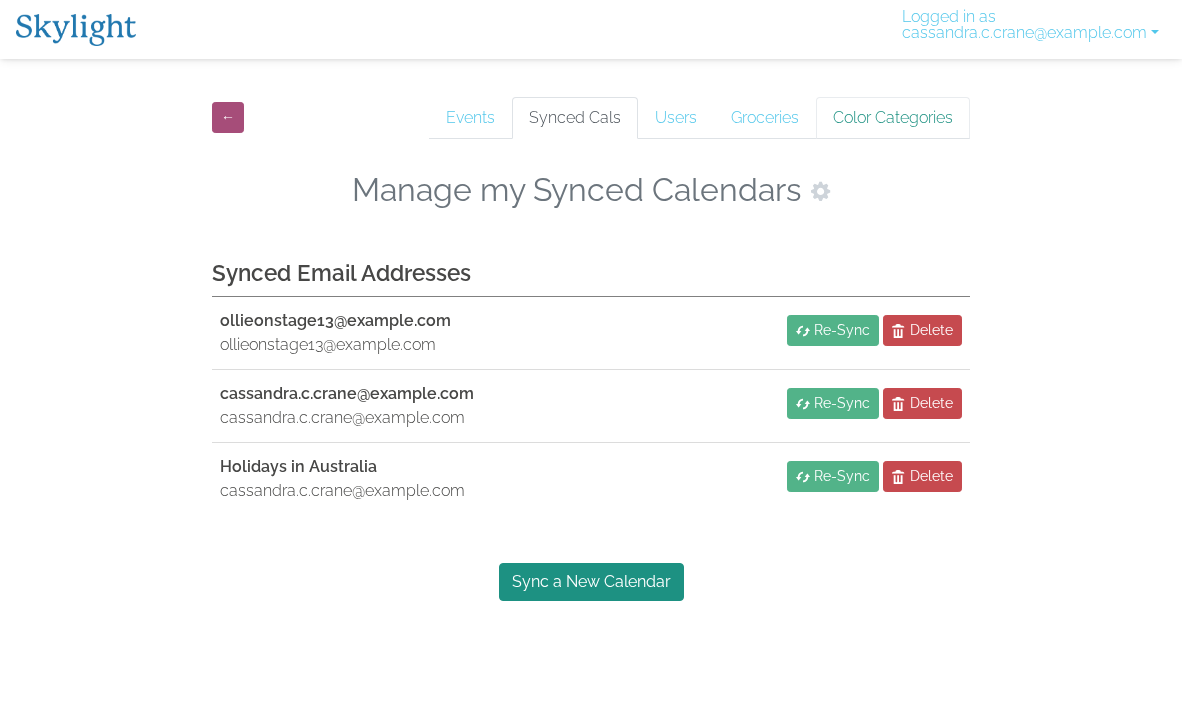 click on "Color Categories" at bounding box center (893, 118) 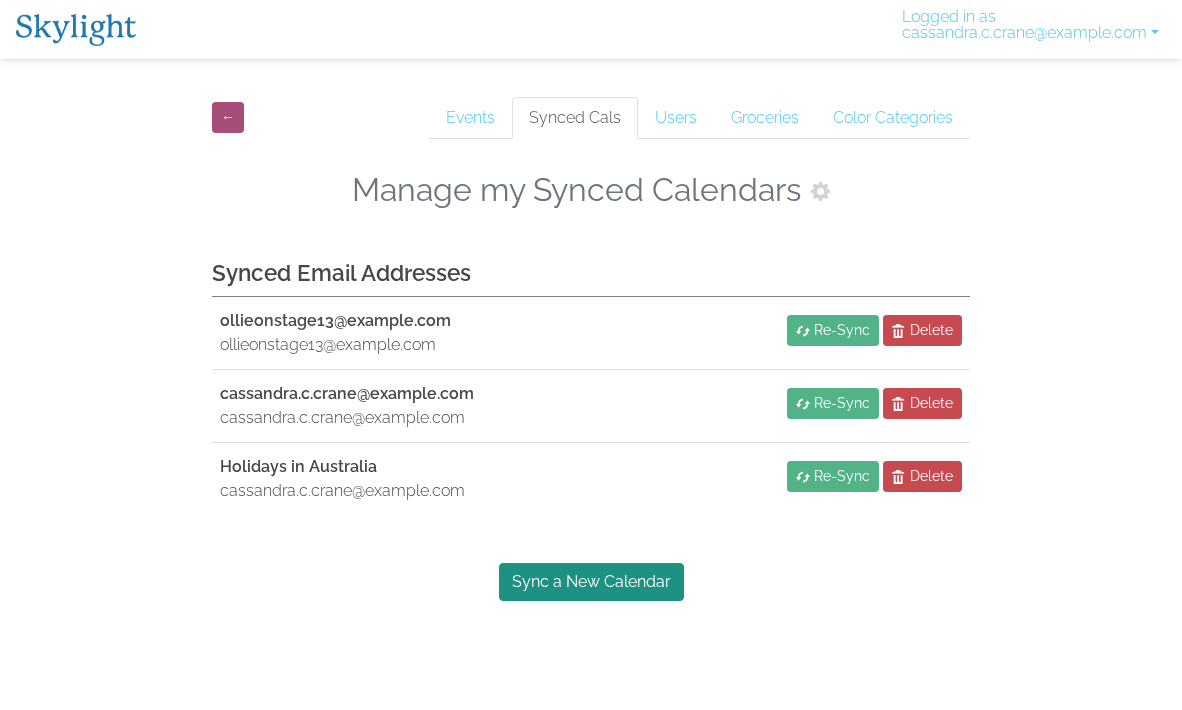 scroll, scrollTop: 0, scrollLeft: 0, axis: both 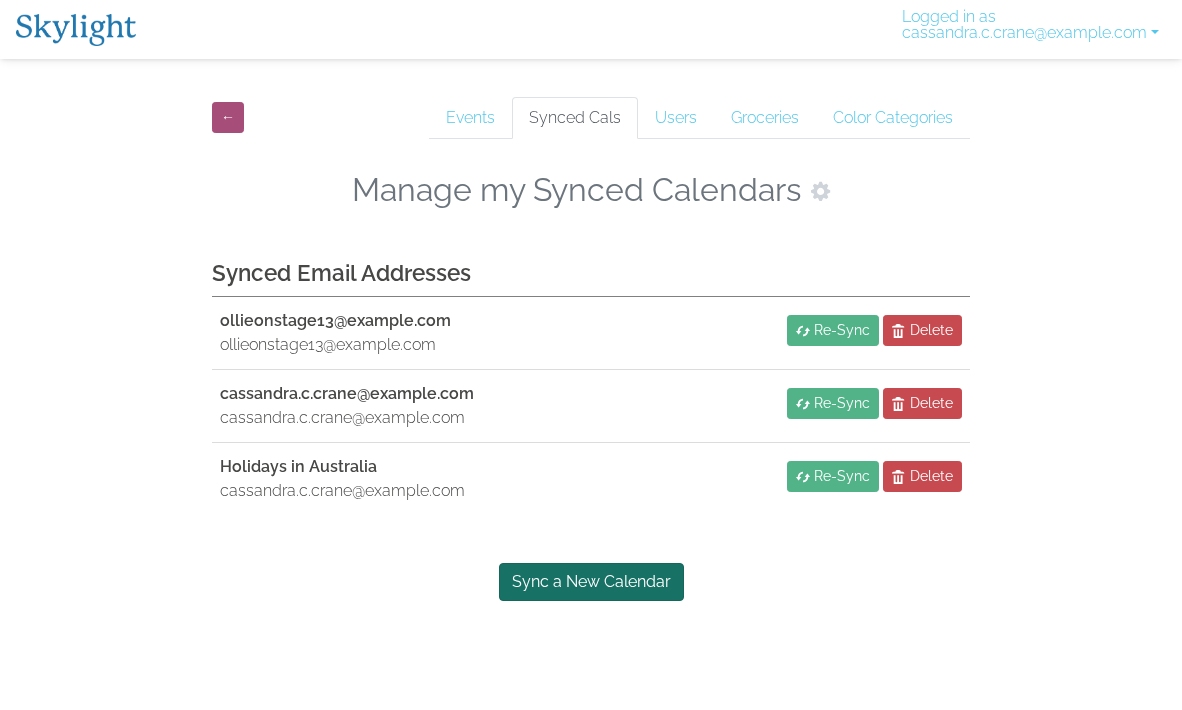 click on "Sync a New Calendar" at bounding box center (591, 582) 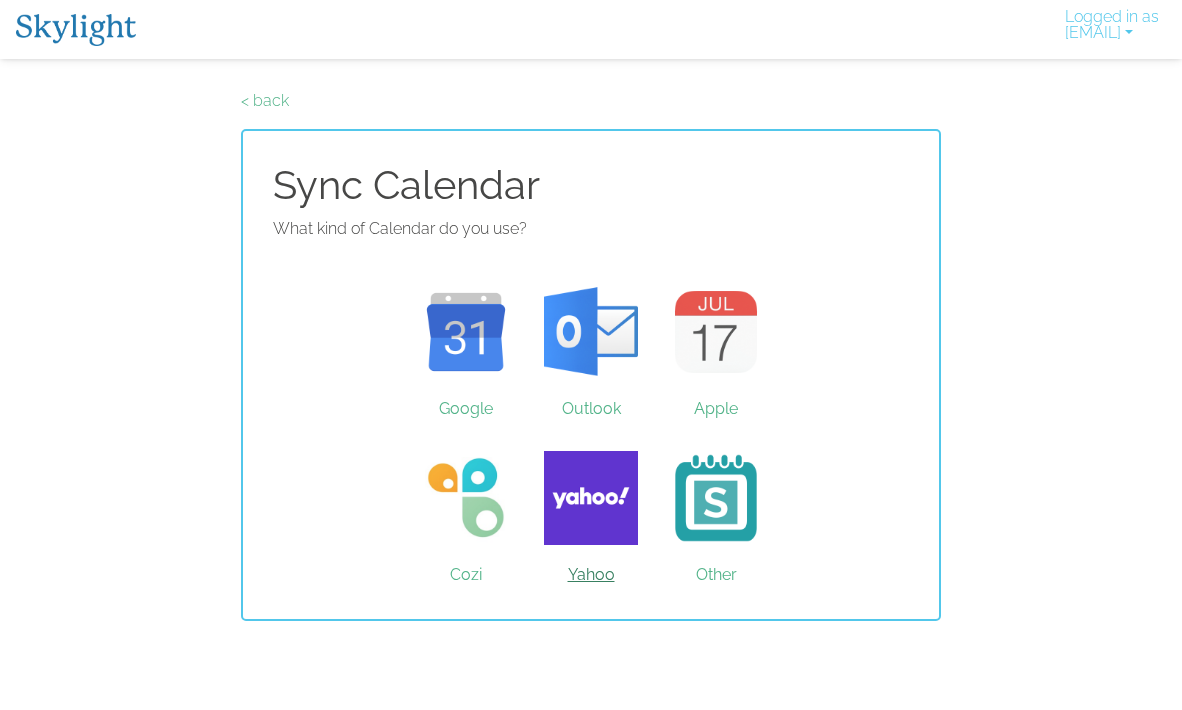 scroll, scrollTop: 0, scrollLeft: 0, axis: both 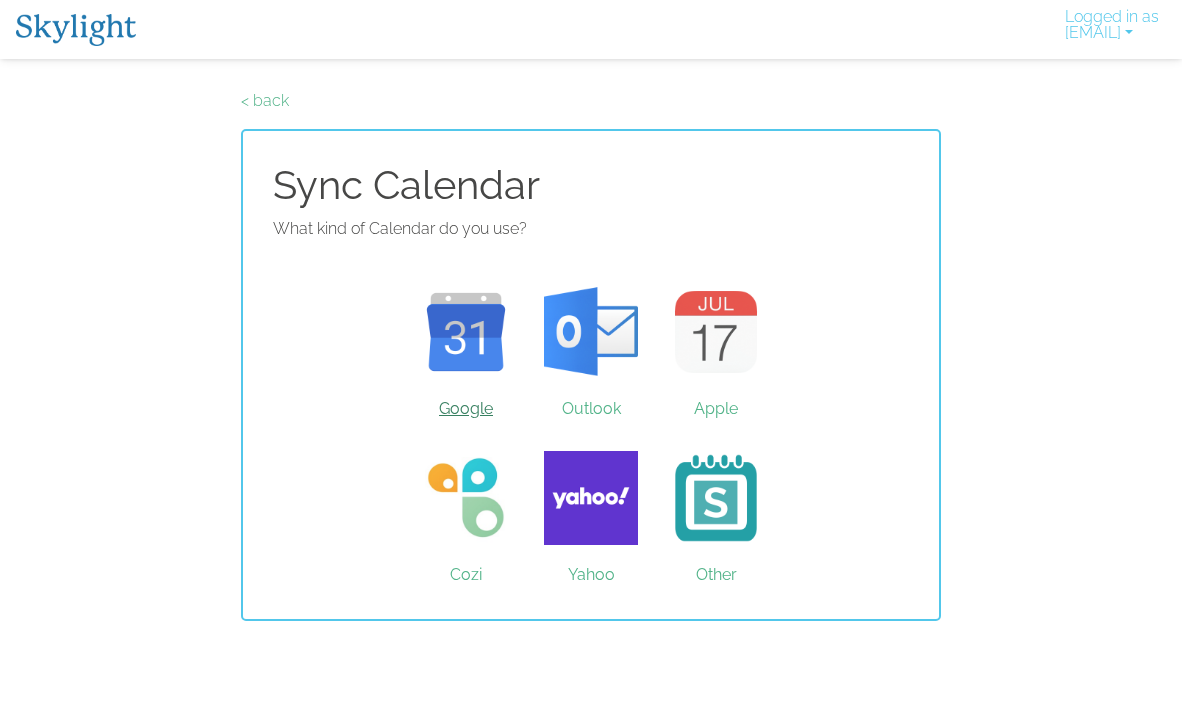 click on "Google" at bounding box center [466, 332] 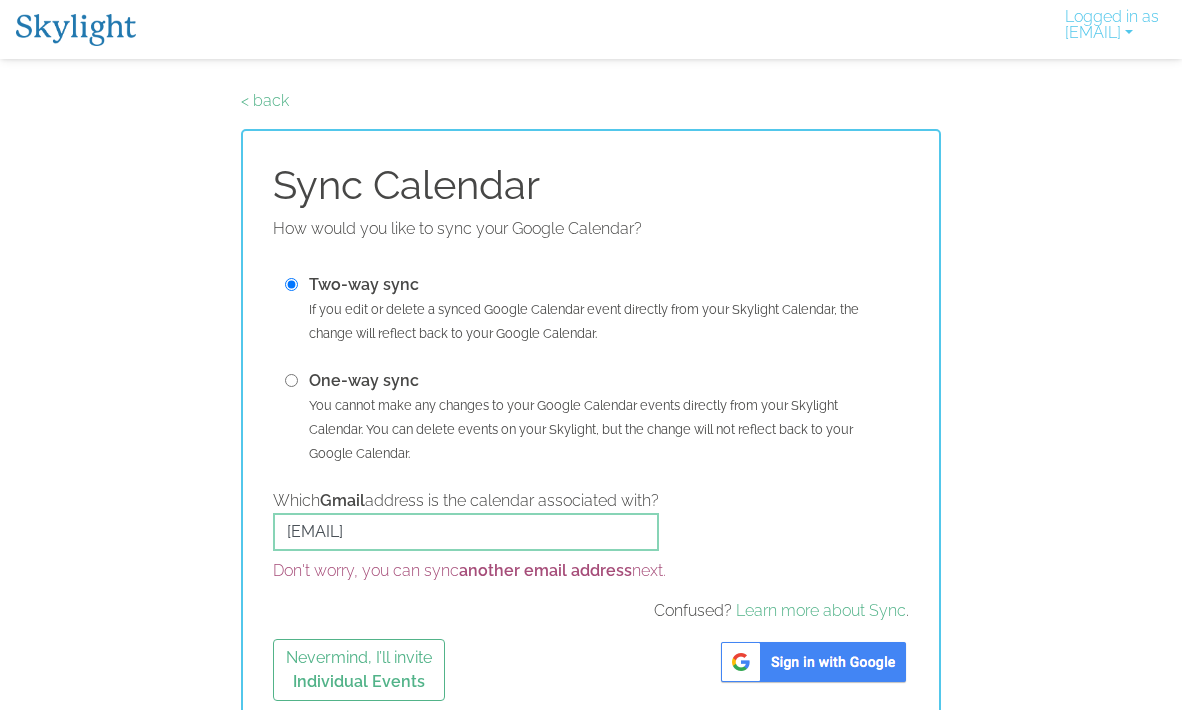 click on "One-way sync" at bounding box center [364, 380] 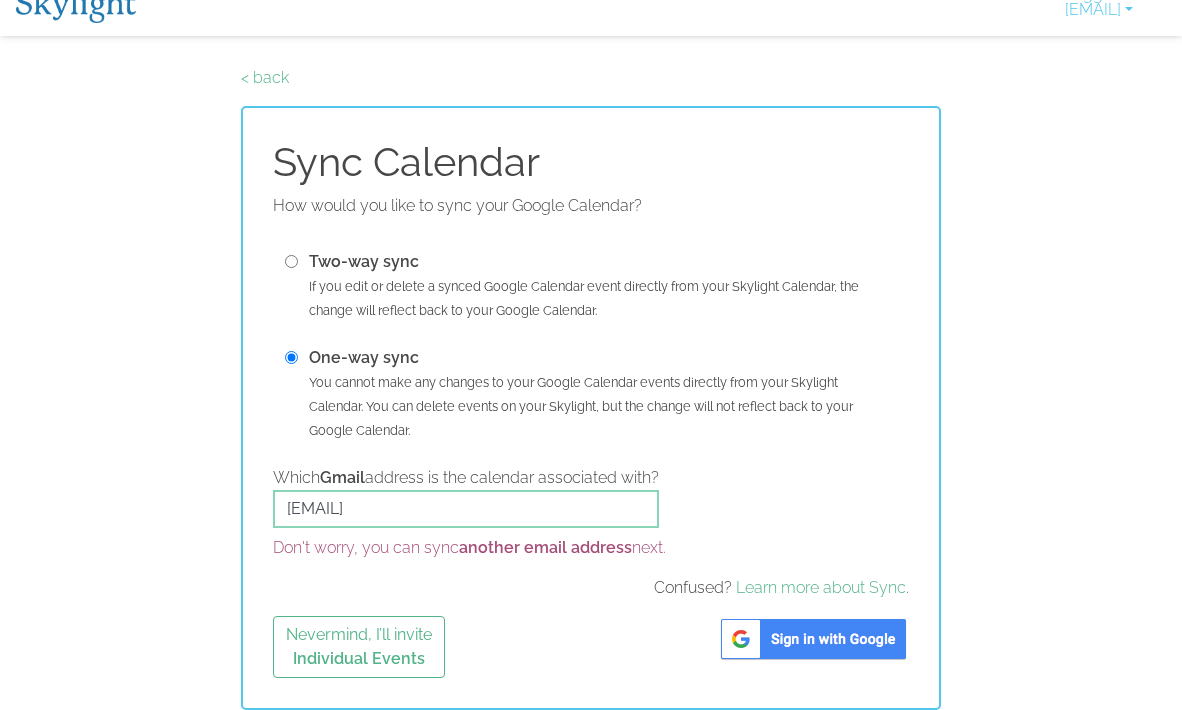 scroll, scrollTop: 23, scrollLeft: 0, axis: vertical 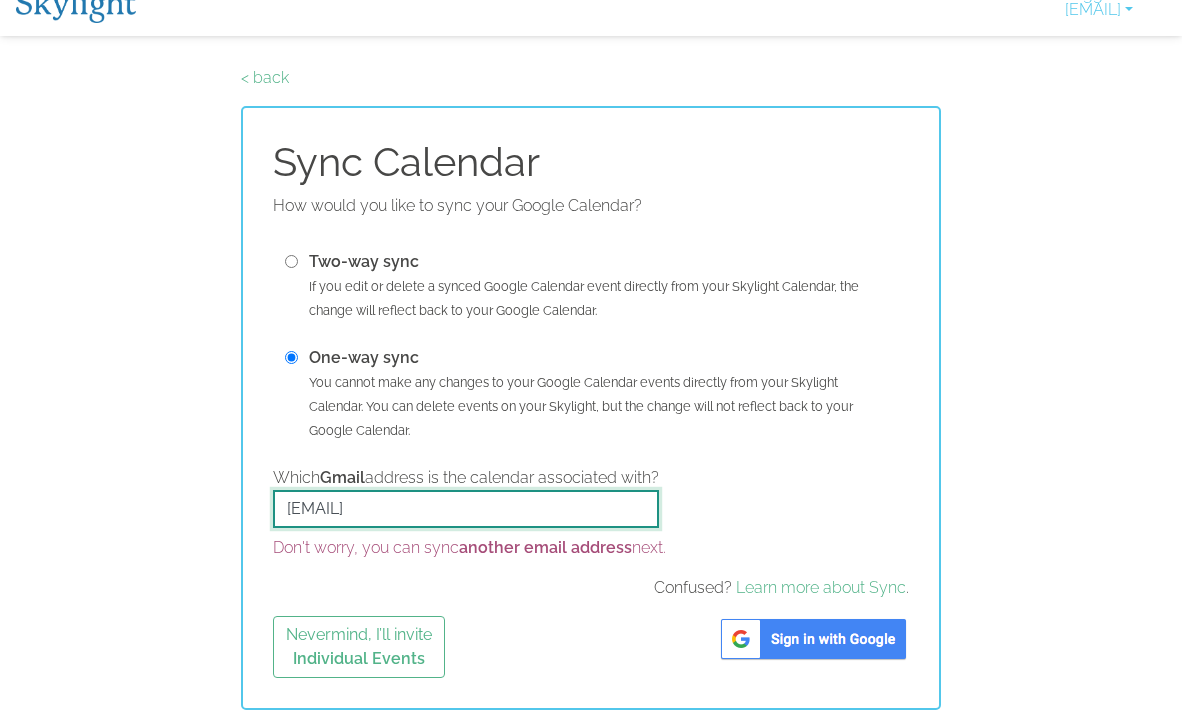 drag, startPoint x: 526, startPoint y: 510, endPoint x: 256, endPoint y: 510, distance: 270 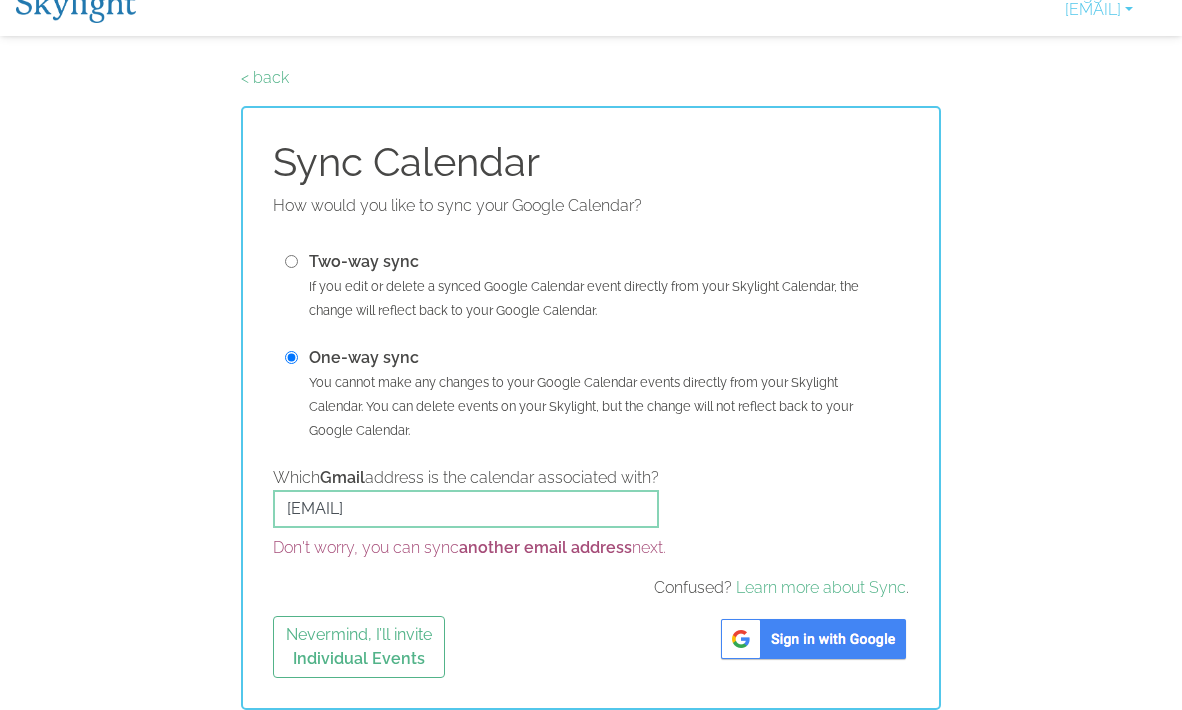 click on "Nevermind, I’ll invite  Individual Events" at bounding box center [591, 647] 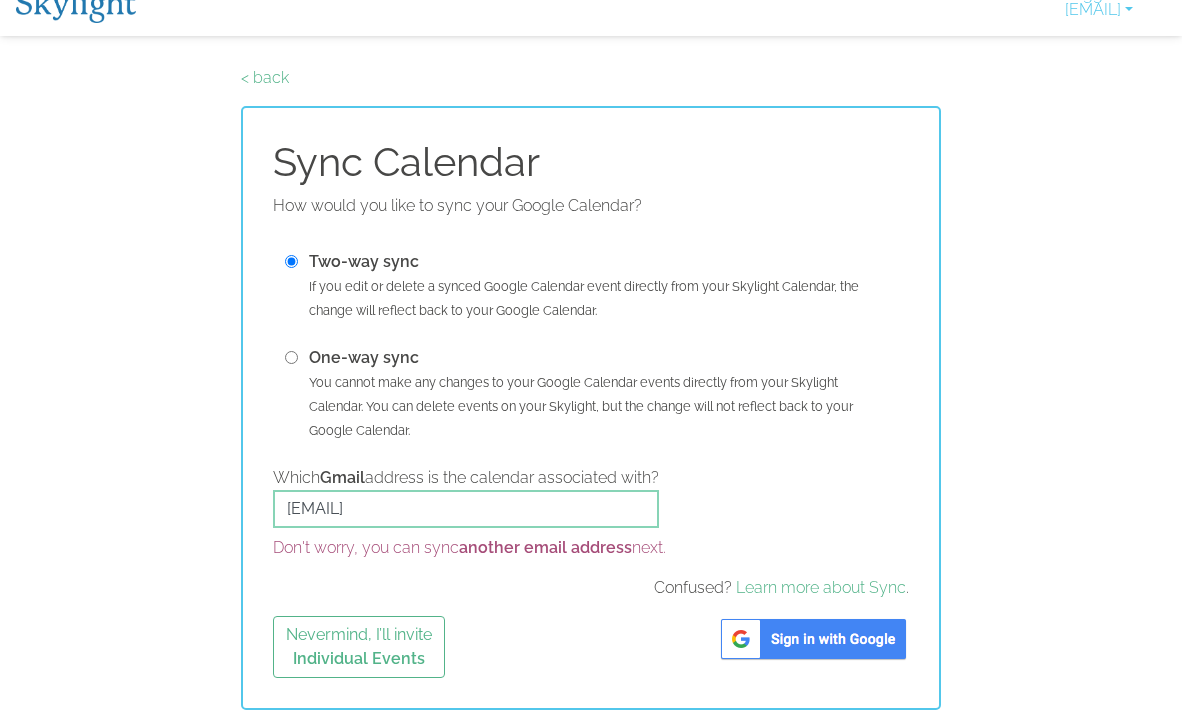 click at bounding box center (813, 639) 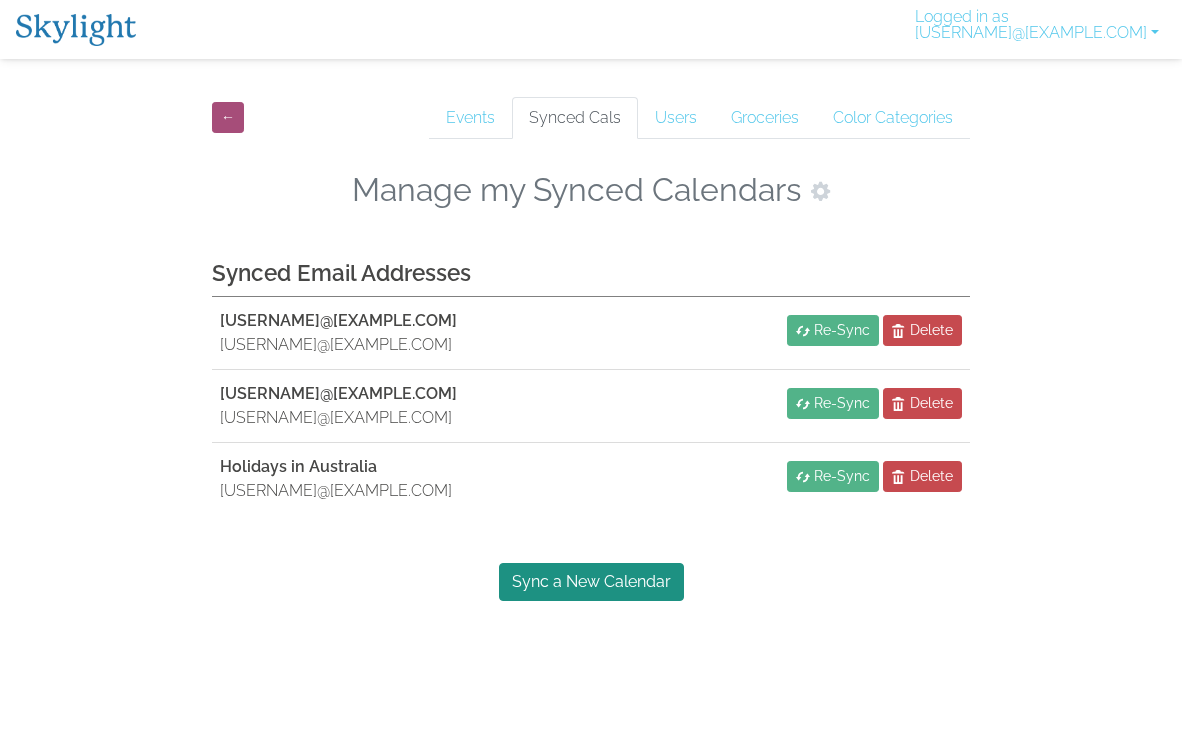 scroll, scrollTop: 0, scrollLeft: 0, axis: both 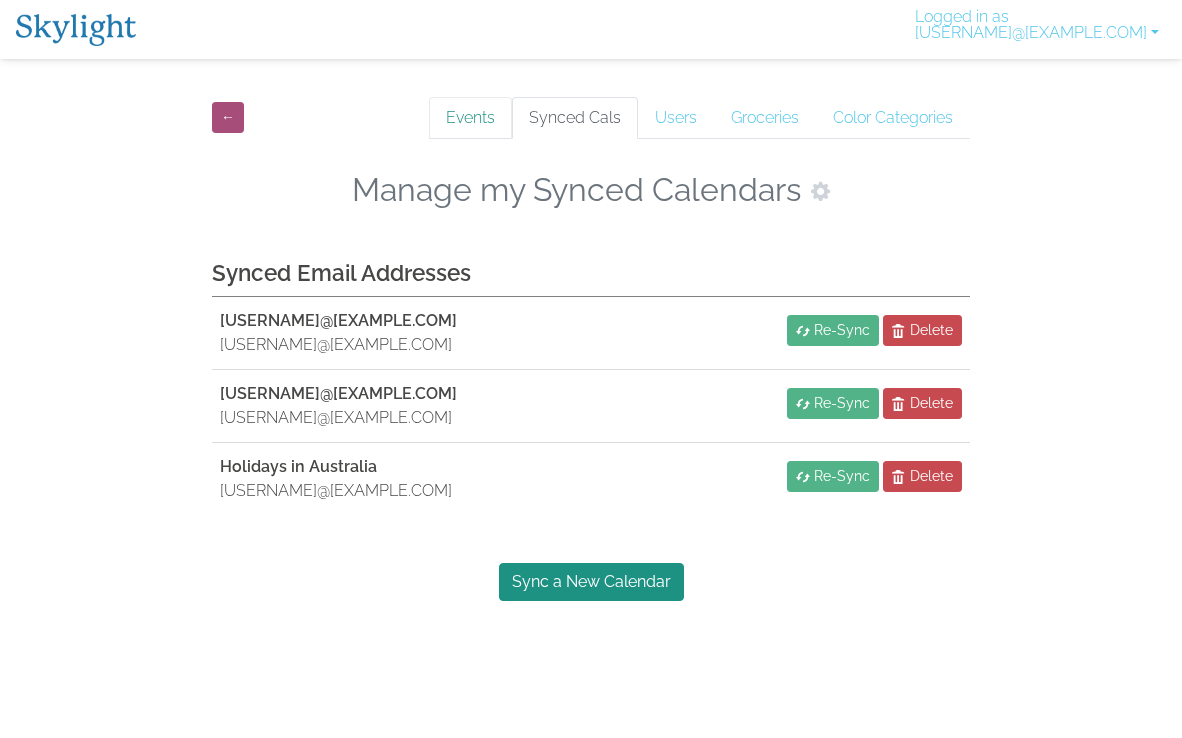 click on "Events" at bounding box center (470, 118) 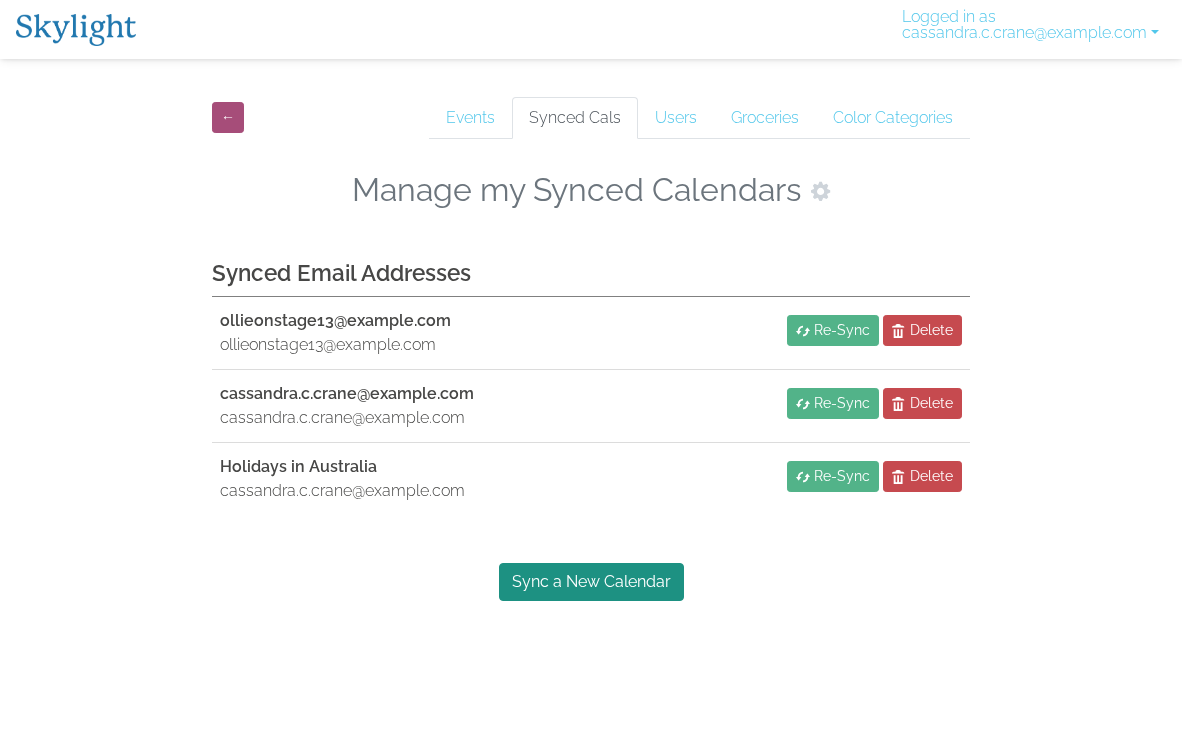 scroll, scrollTop: 0, scrollLeft: 0, axis: both 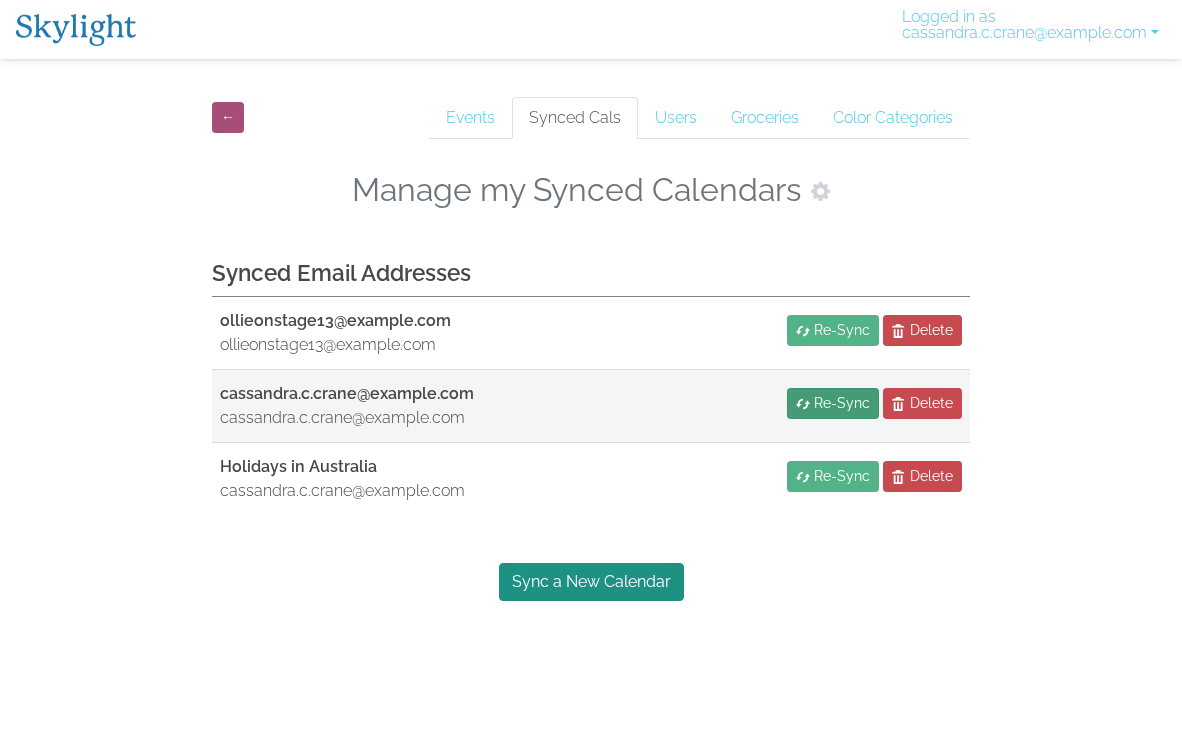 click at bounding box center [803, 404] 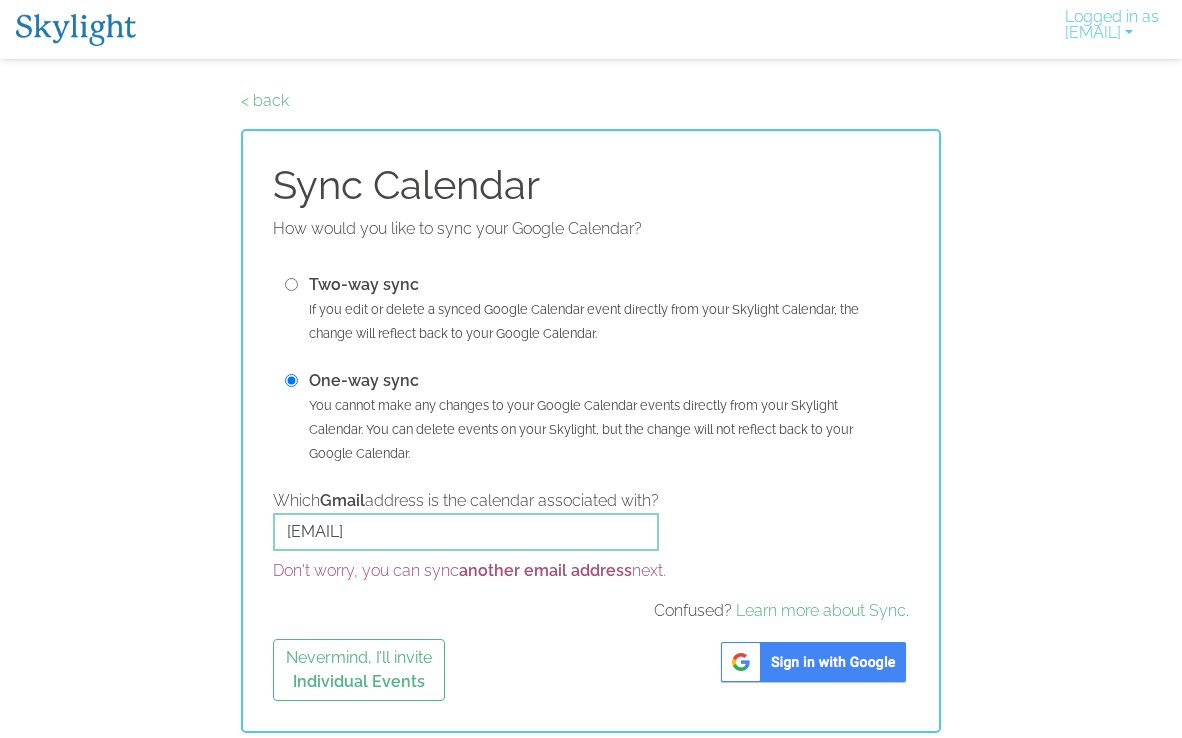 scroll, scrollTop: 0, scrollLeft: 0, axis: both 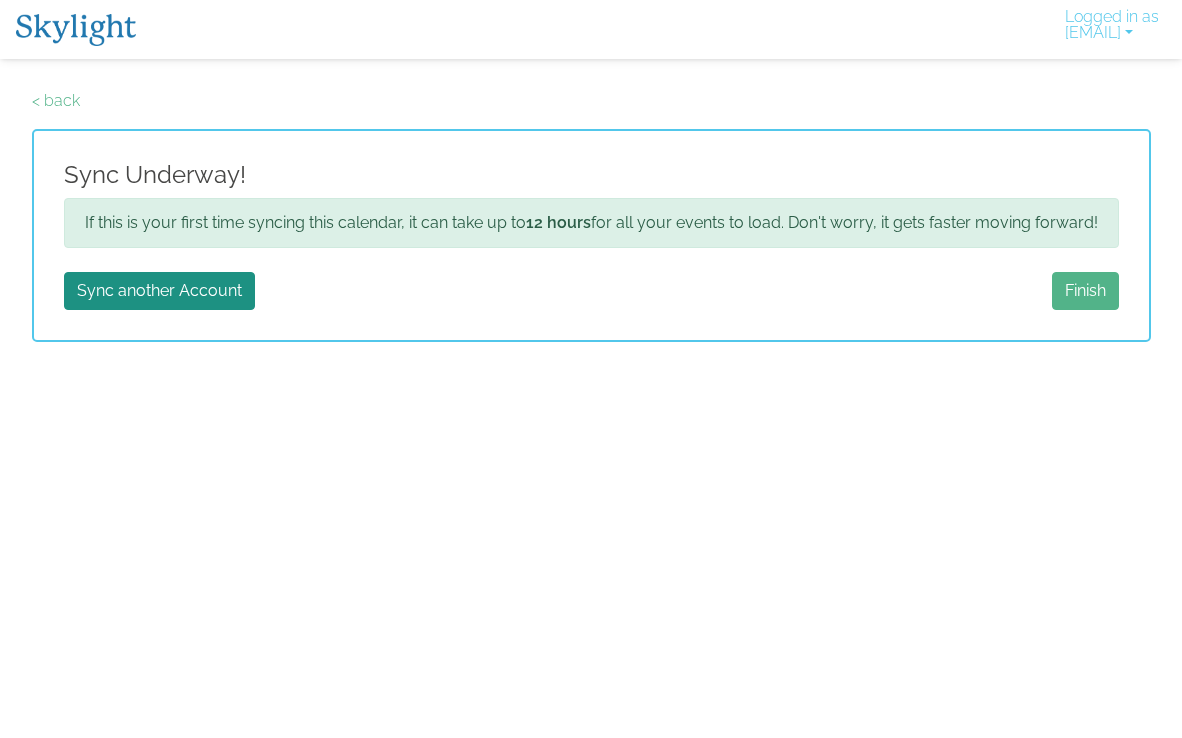click on "Finish" at bounding box center (1085, 291) 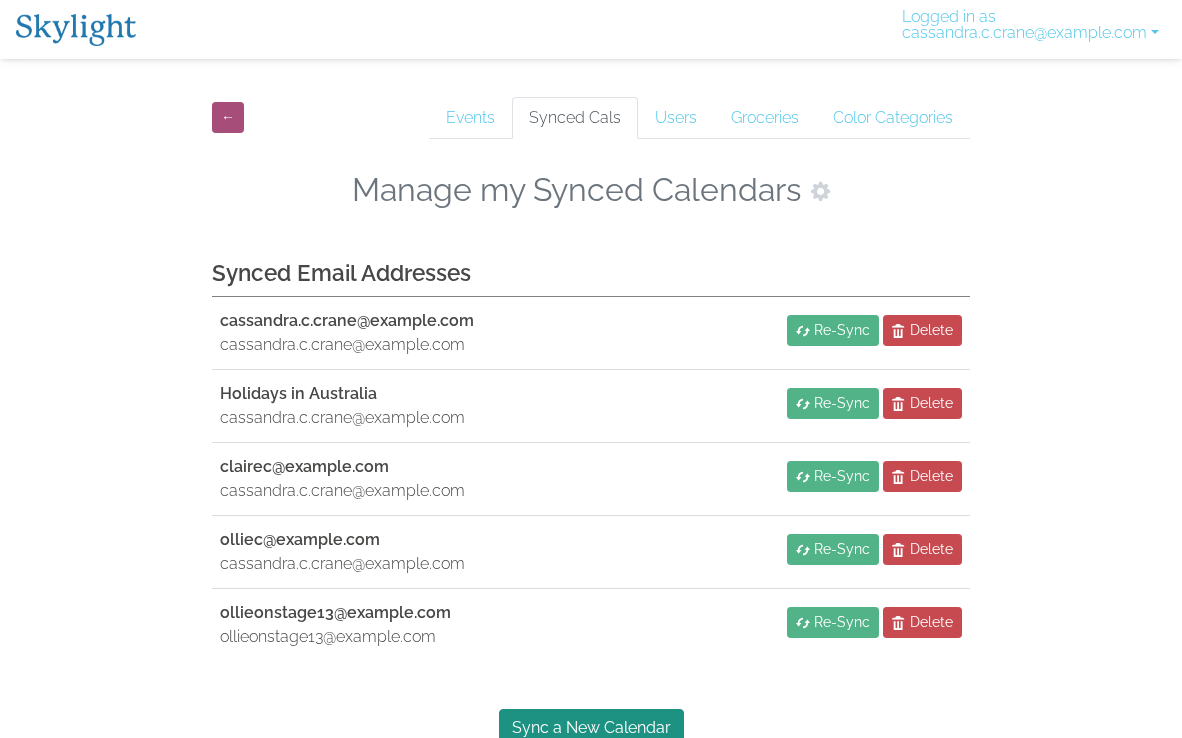 scroll, scrollTop: 0, scrollLeft: 0, axis: both 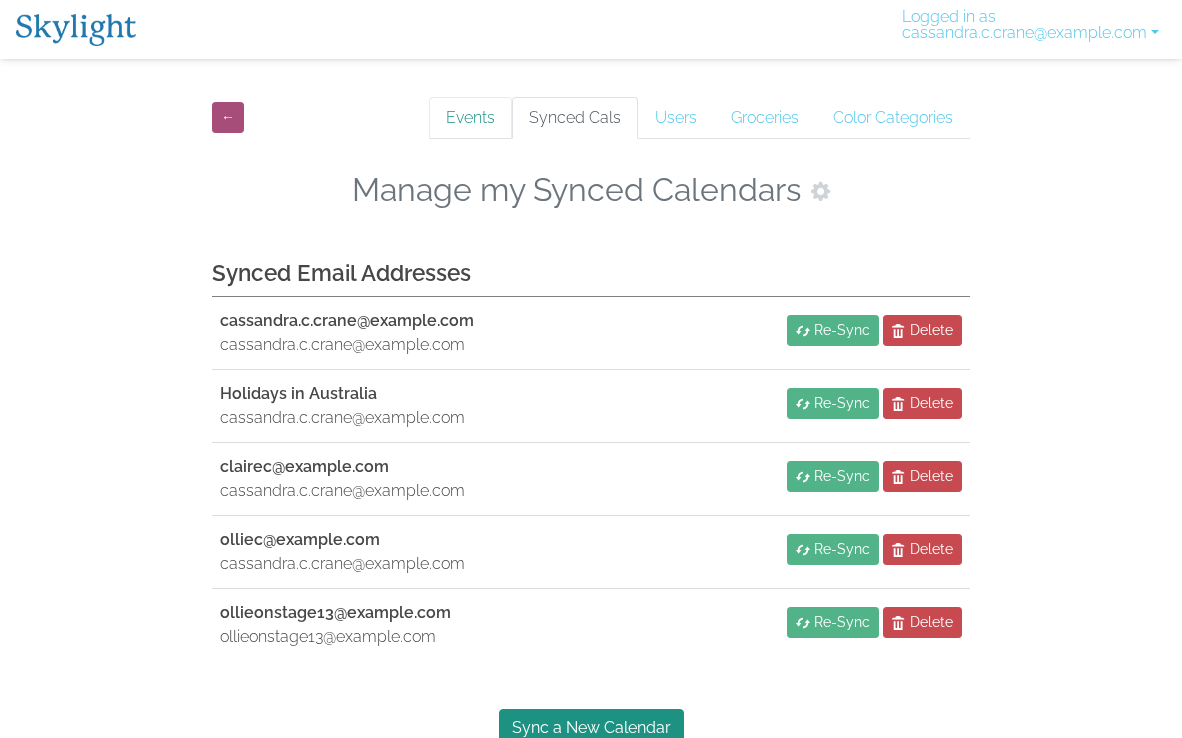 click on "Events" at bounding box center (470, 118) 